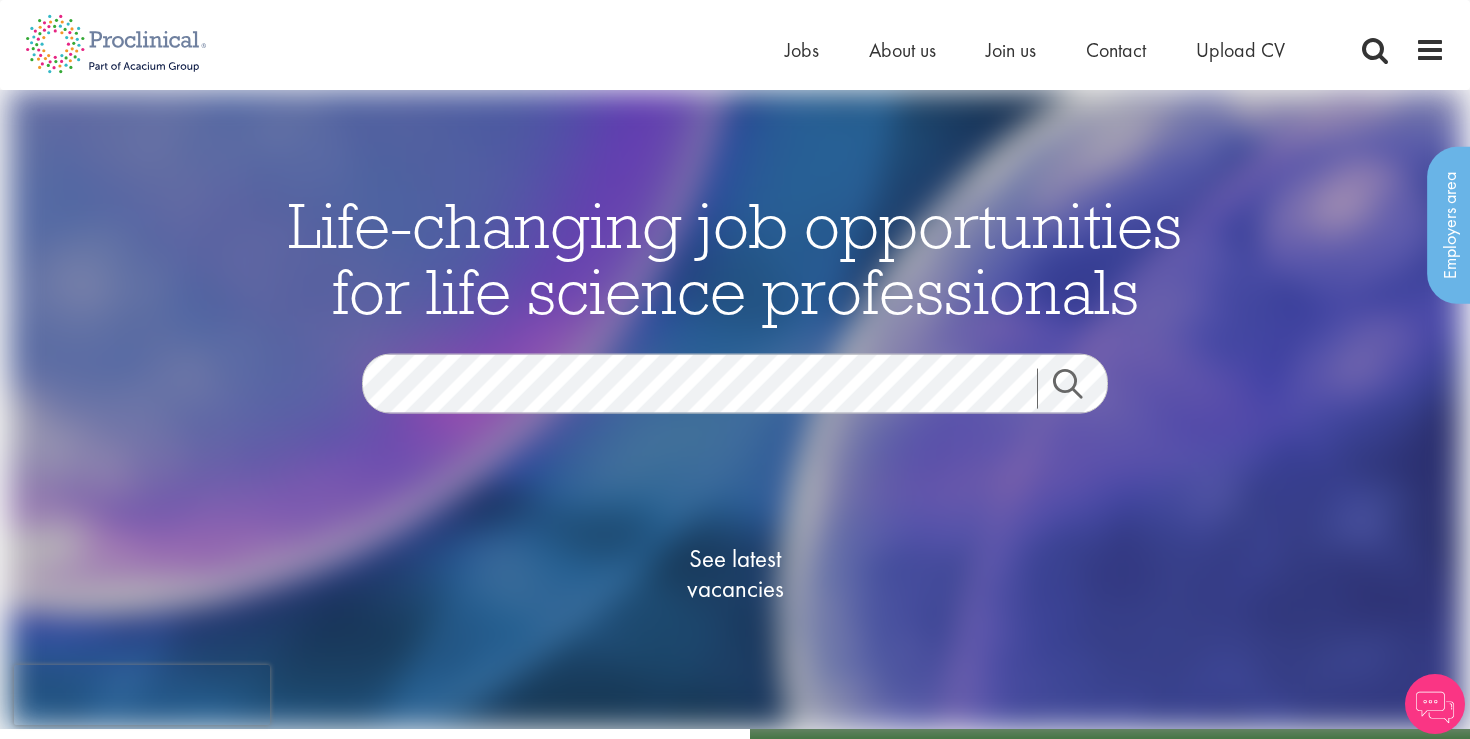 scroll, scrollTop: 0, scrollLeft: 0, axis: both 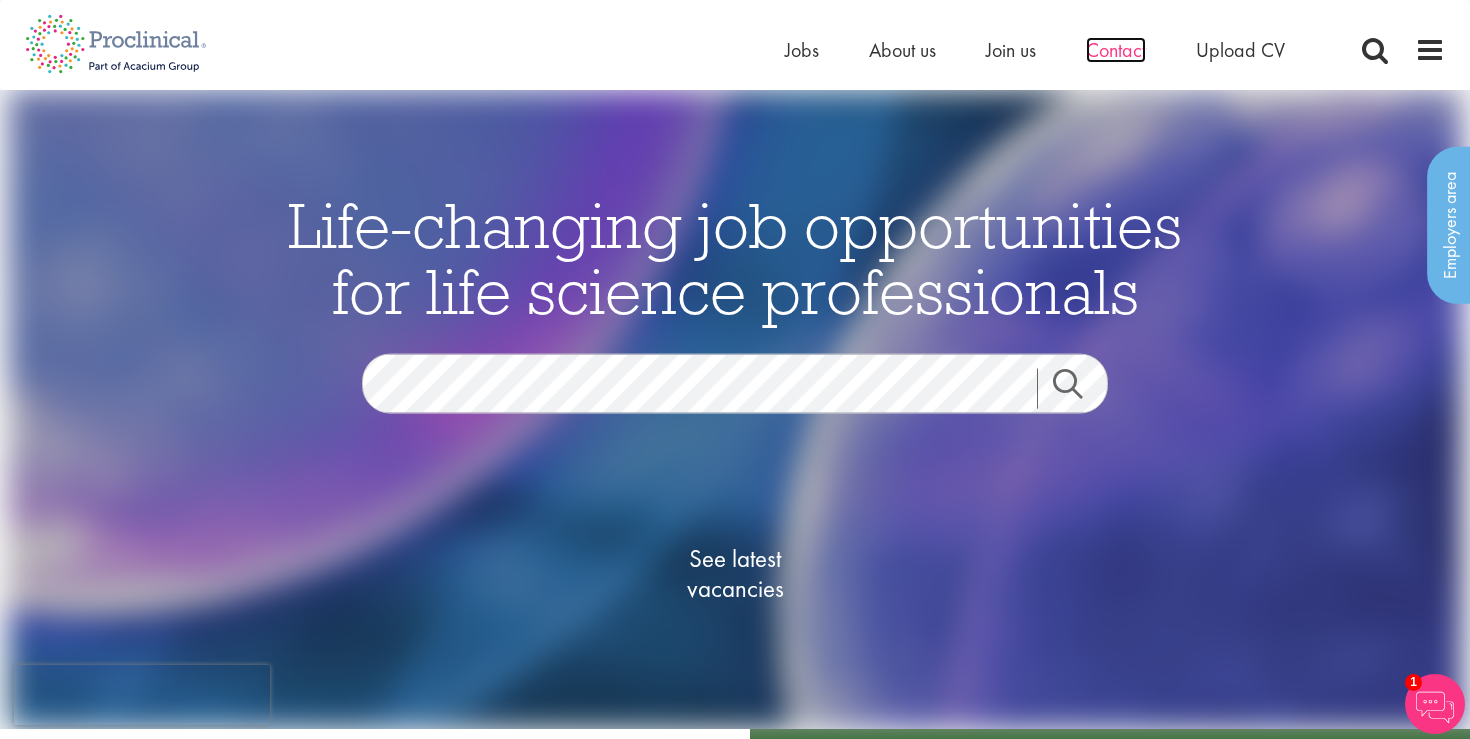 click on "Contact" at bounding box center (1116, 50) 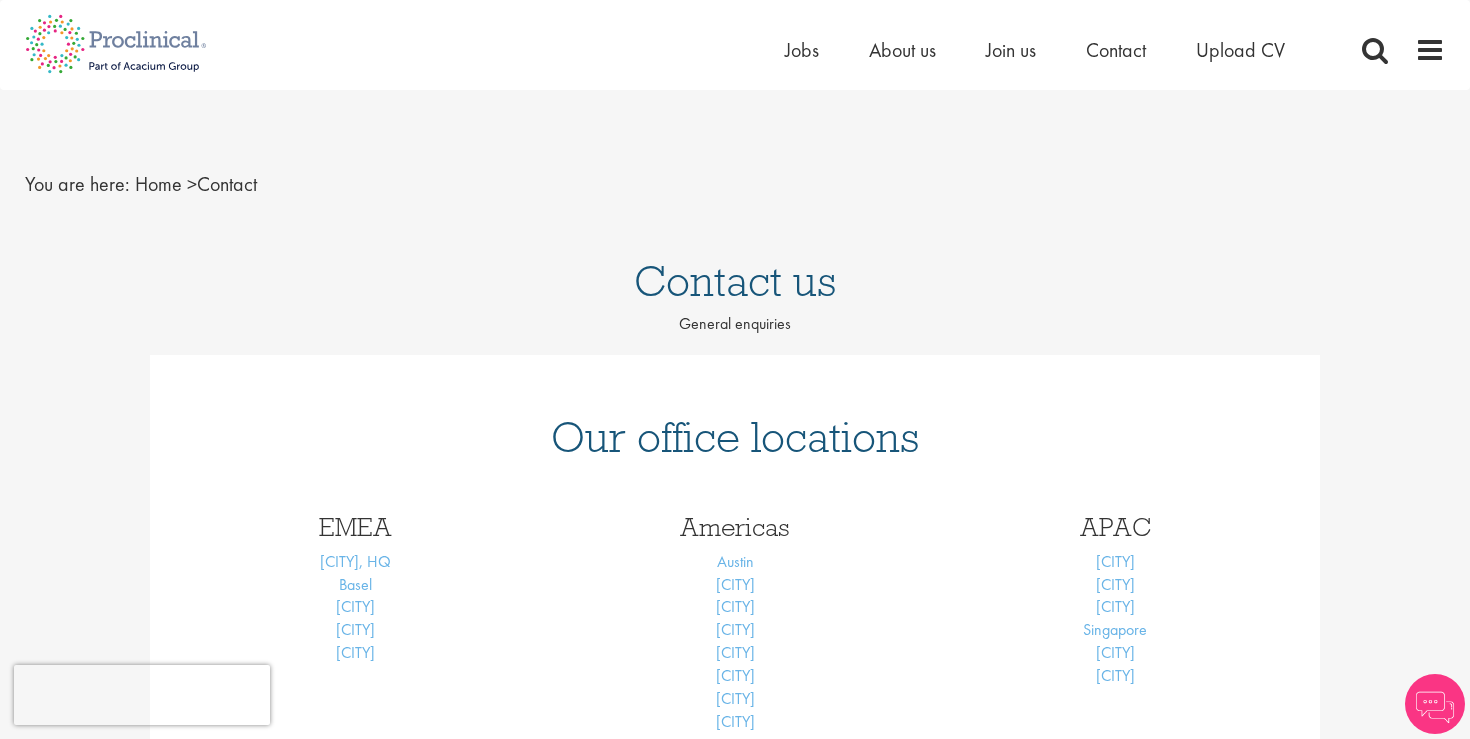 scroll, scrollTop: 0, scrollLeft: 0, axis: both 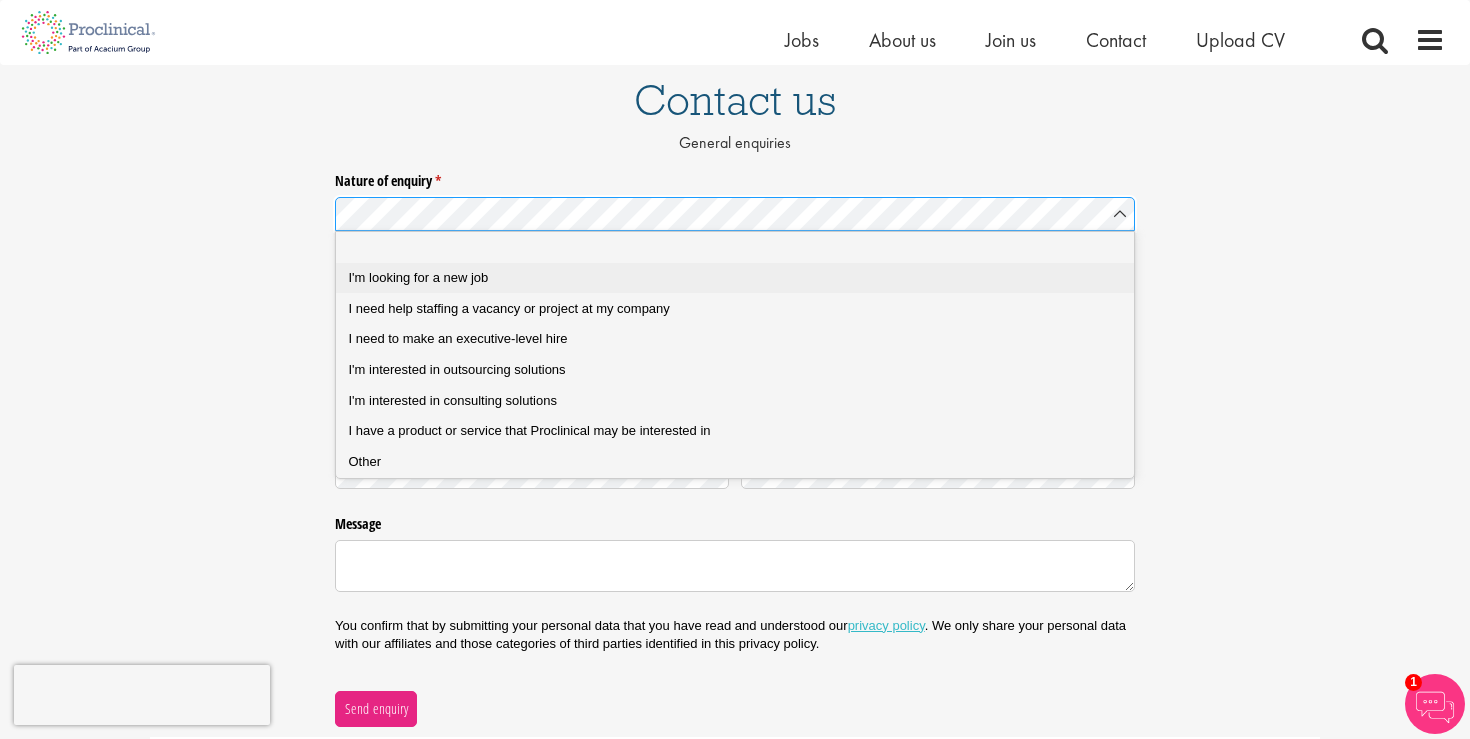 click on "I'm looking for a new job" at bounding box center (735, 278) 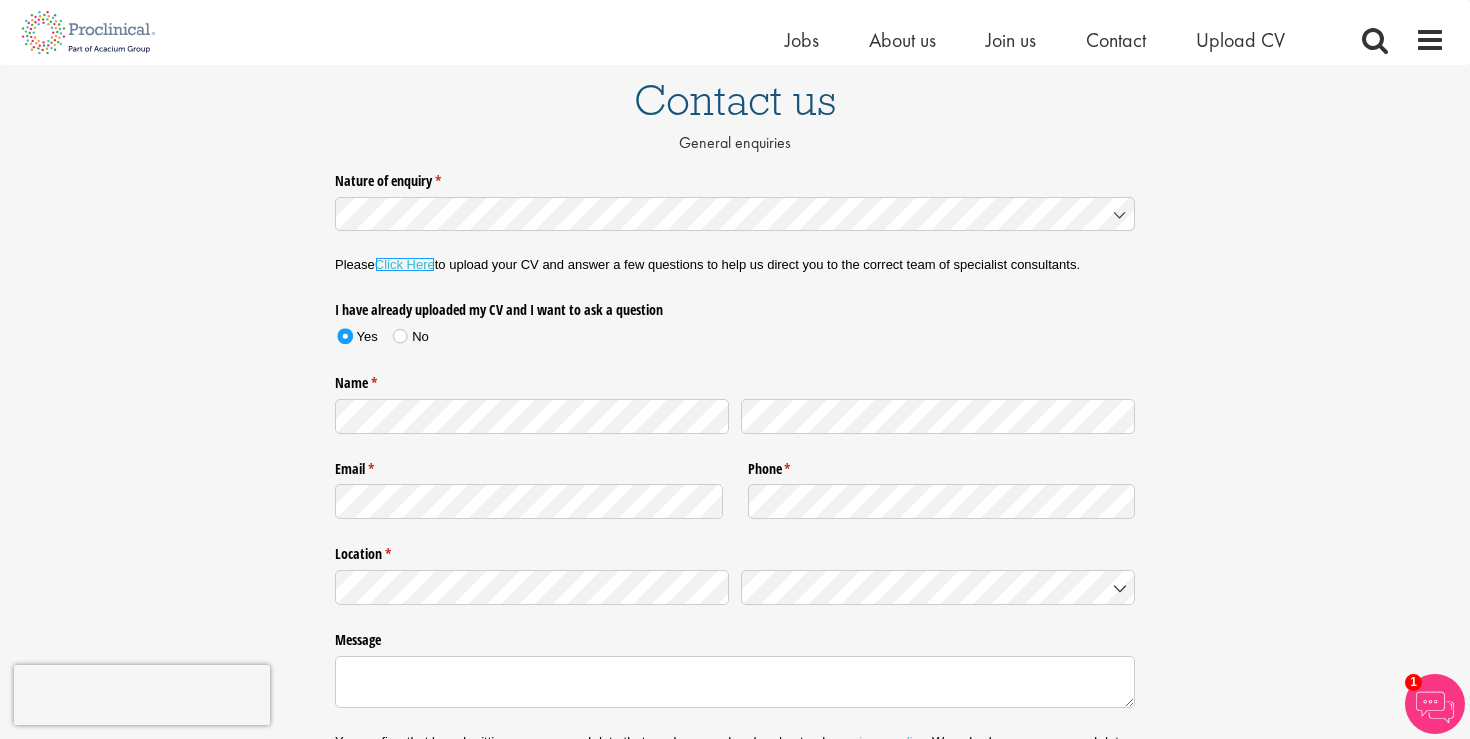 click on "Click Here" at bounding box center [405, 264] 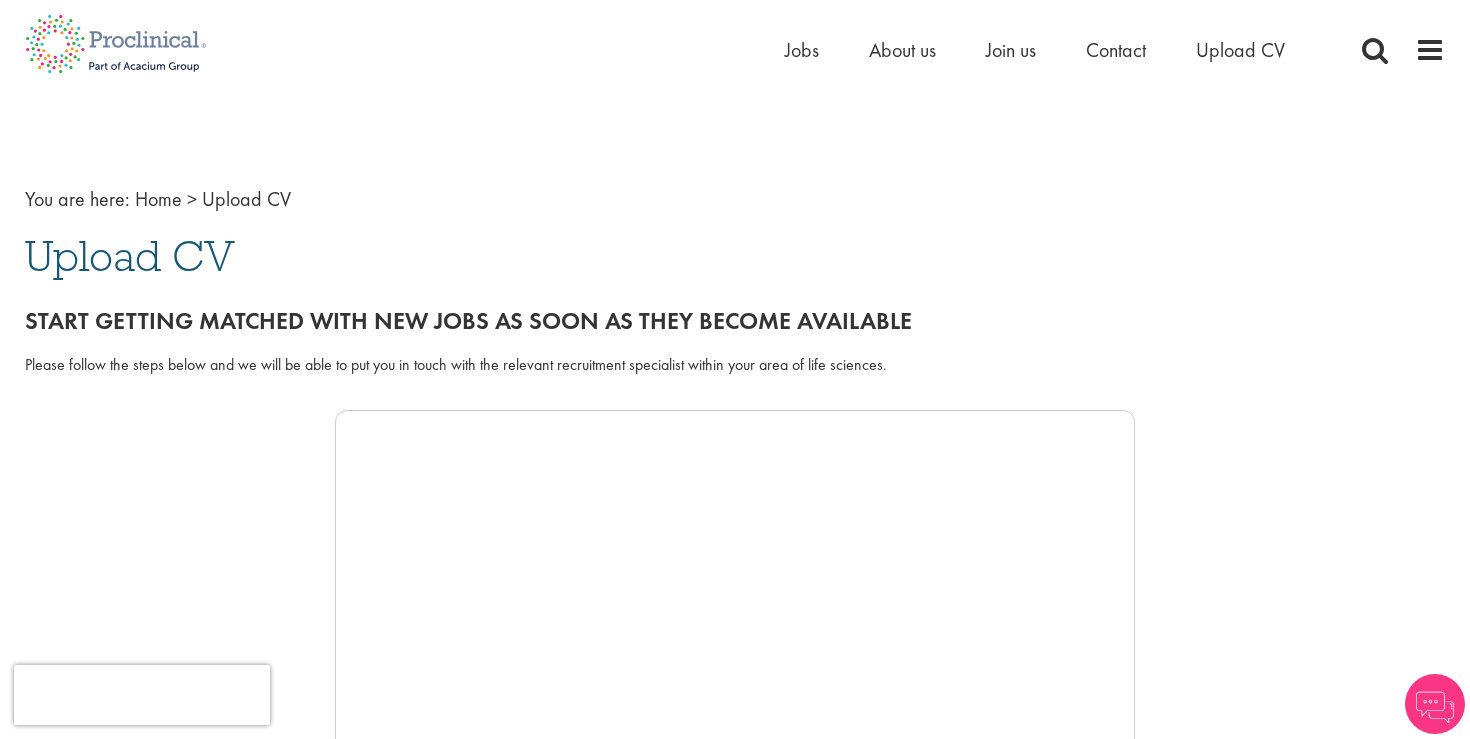 scroll, scrollTop: 0, scrollLeft: 0, axis: both 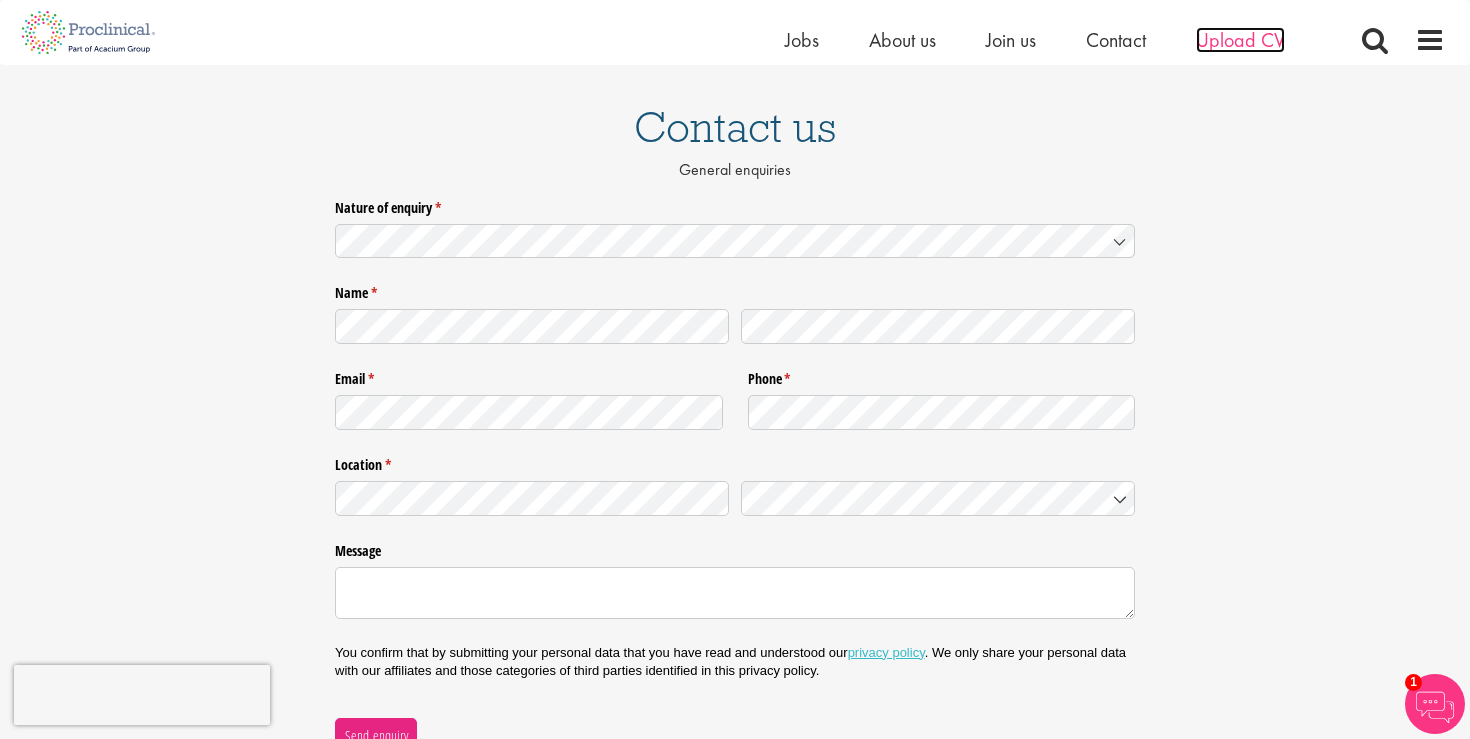 click on "Upload CV" at bounding box center (1240, 40) 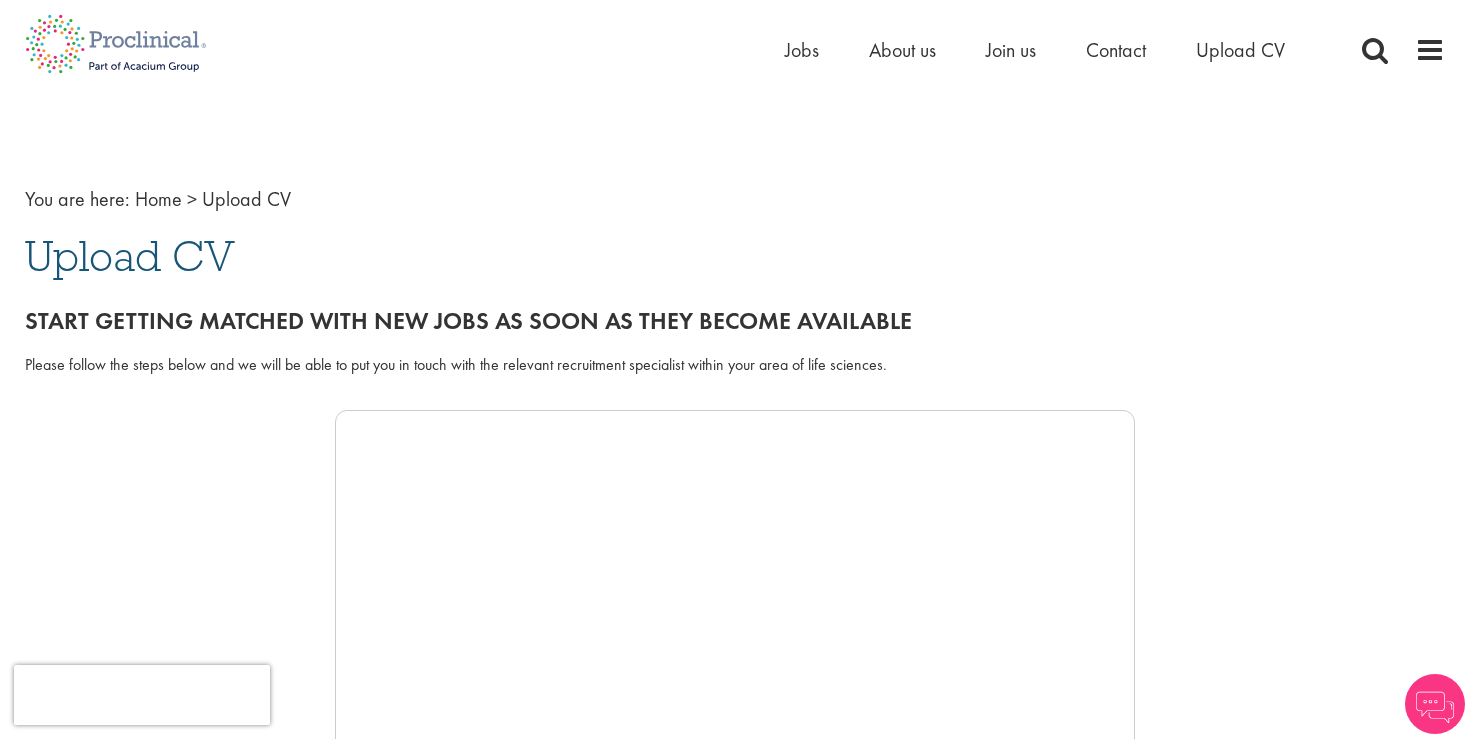 scroll, scrollTop: 0, scrollLeft: 0, axis: both 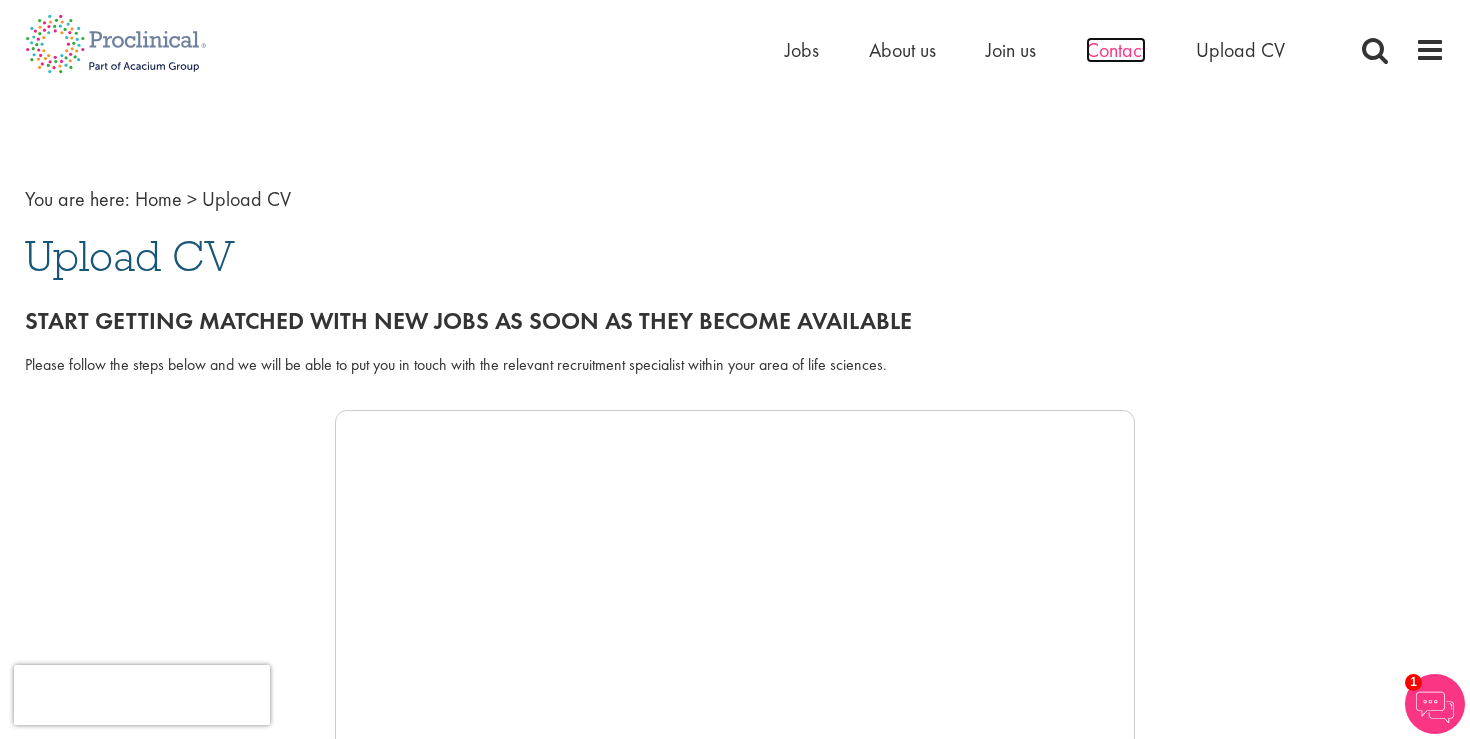 click on "Contact" at bounding box center [1116, 50] 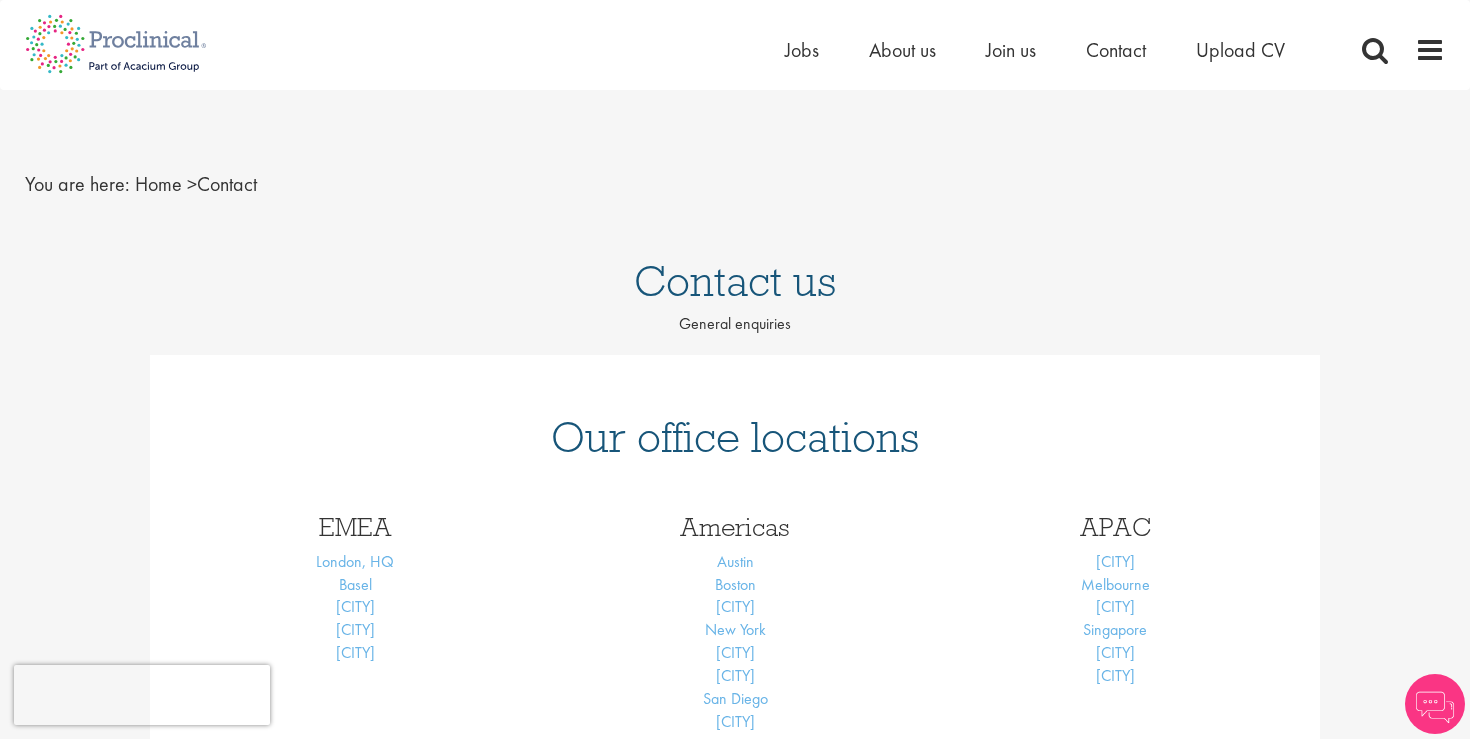 scroll, scrollTop: 0, scrollLeft: 0, axis: both 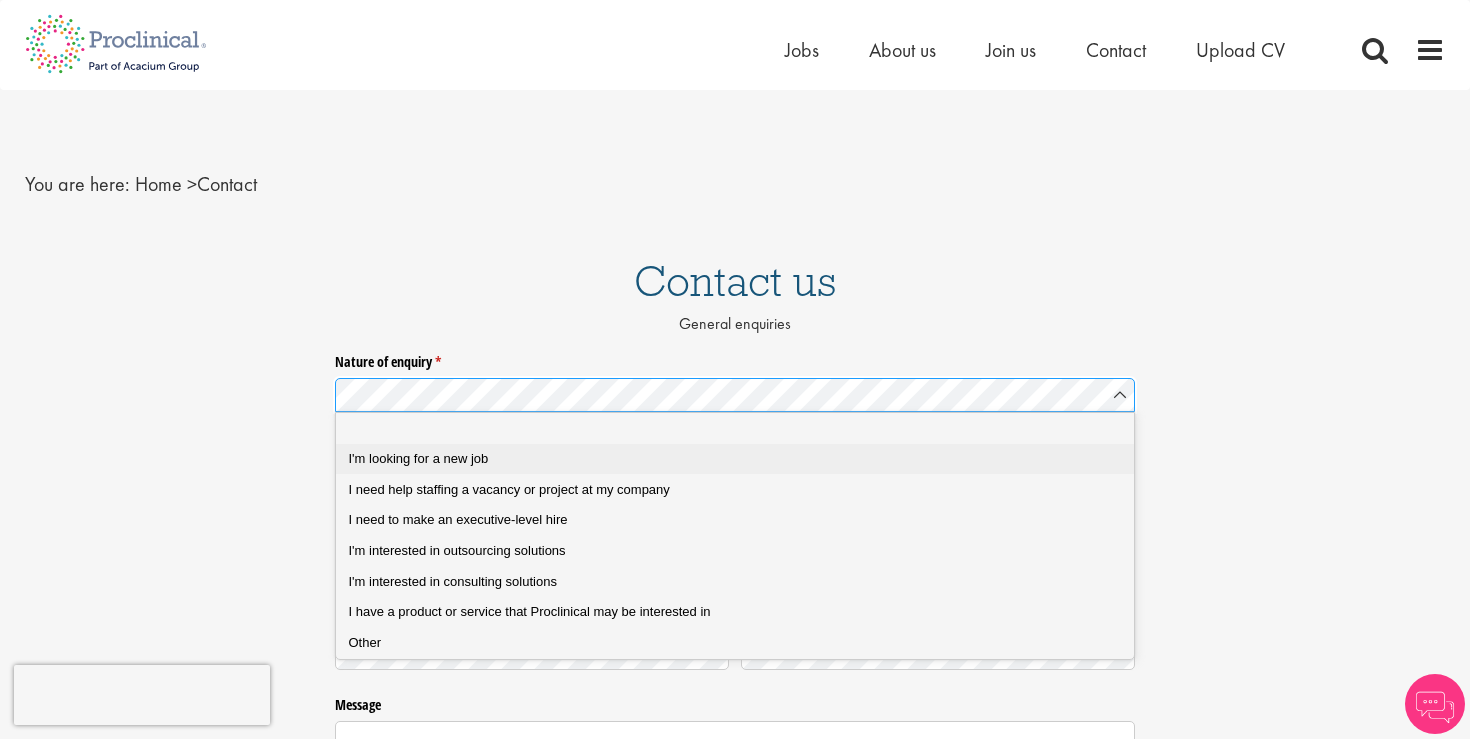 click on "I'm looking for a new job" at bounding box center (419, 458) 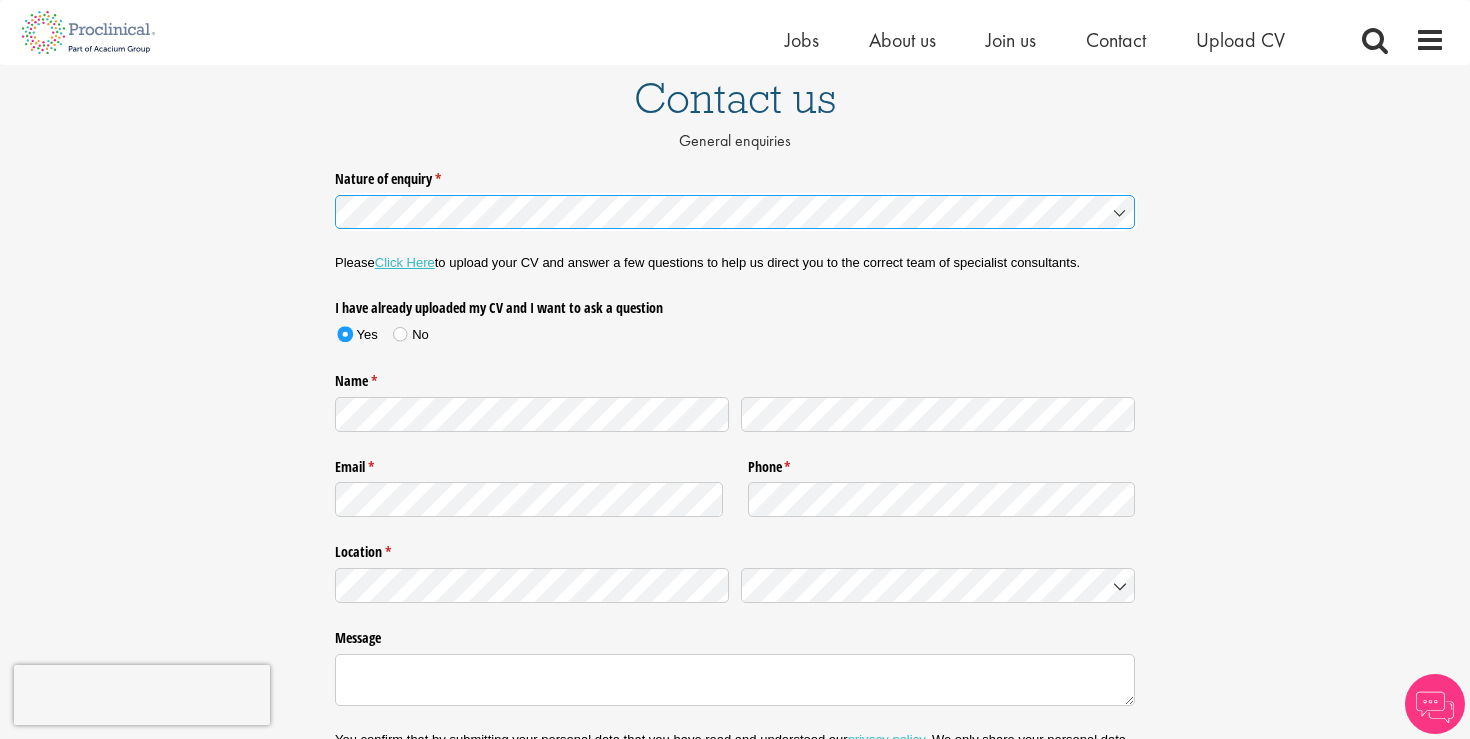 scroll, scrollTop: 160, scrollLeft: 0, axis: vertical 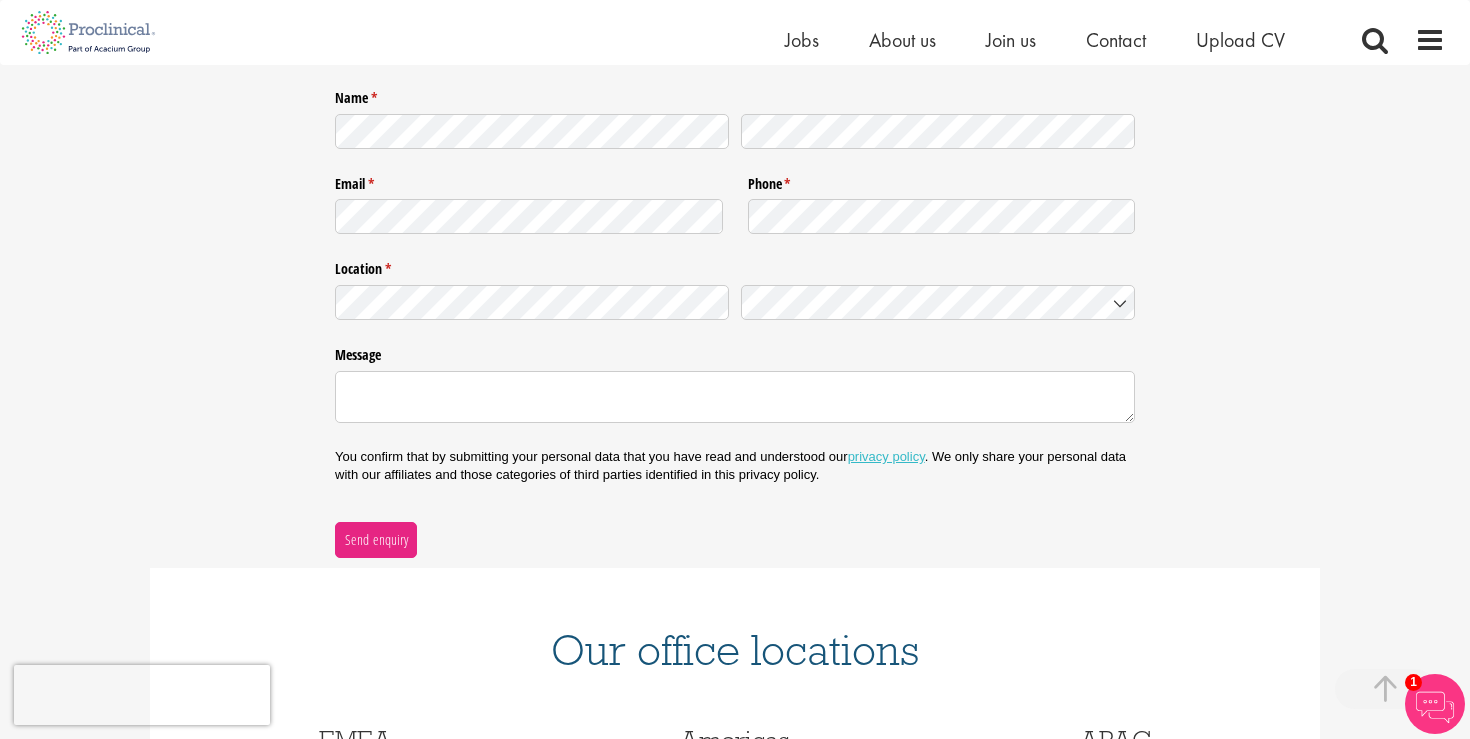 click on "Location *   (required)" at bounding box center [735, 266] 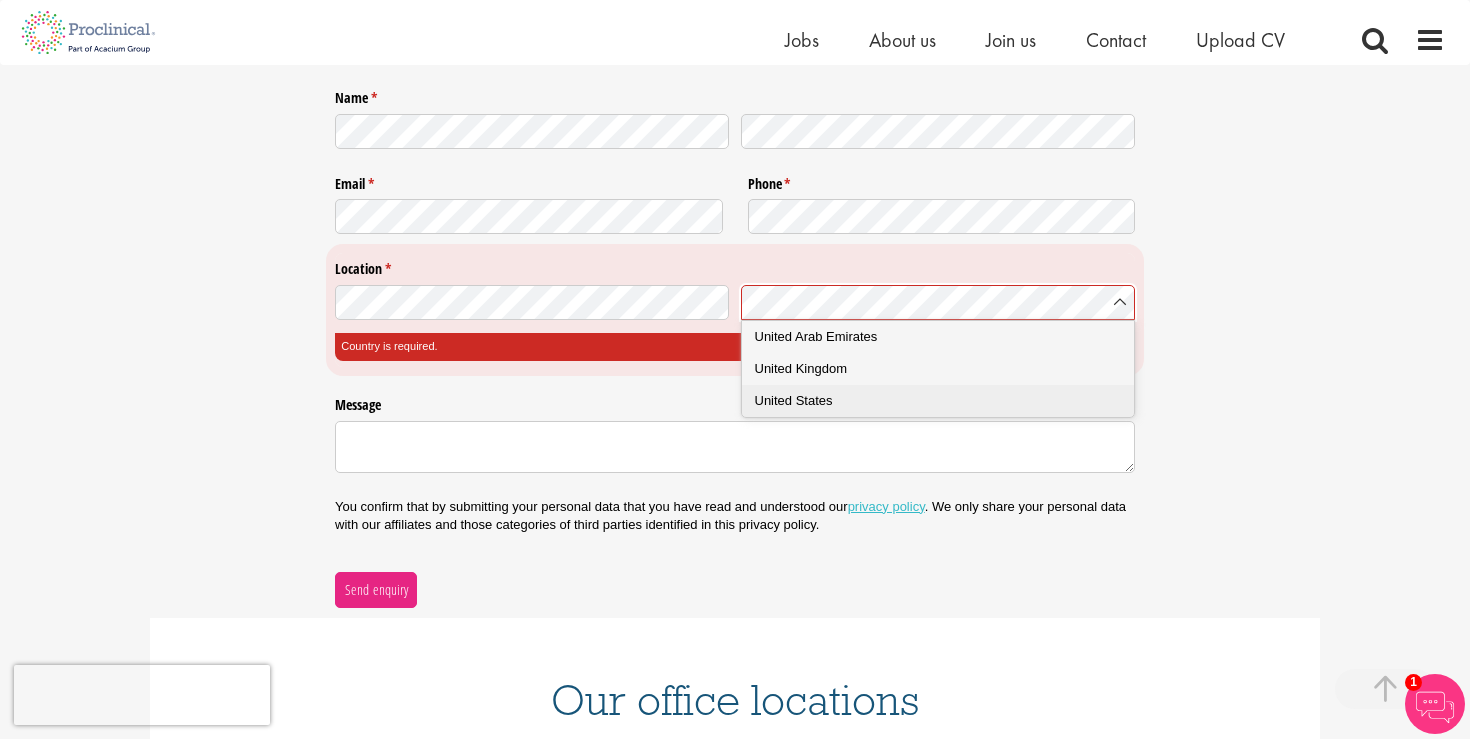 click on "United States" at bounding box center (938, 401) 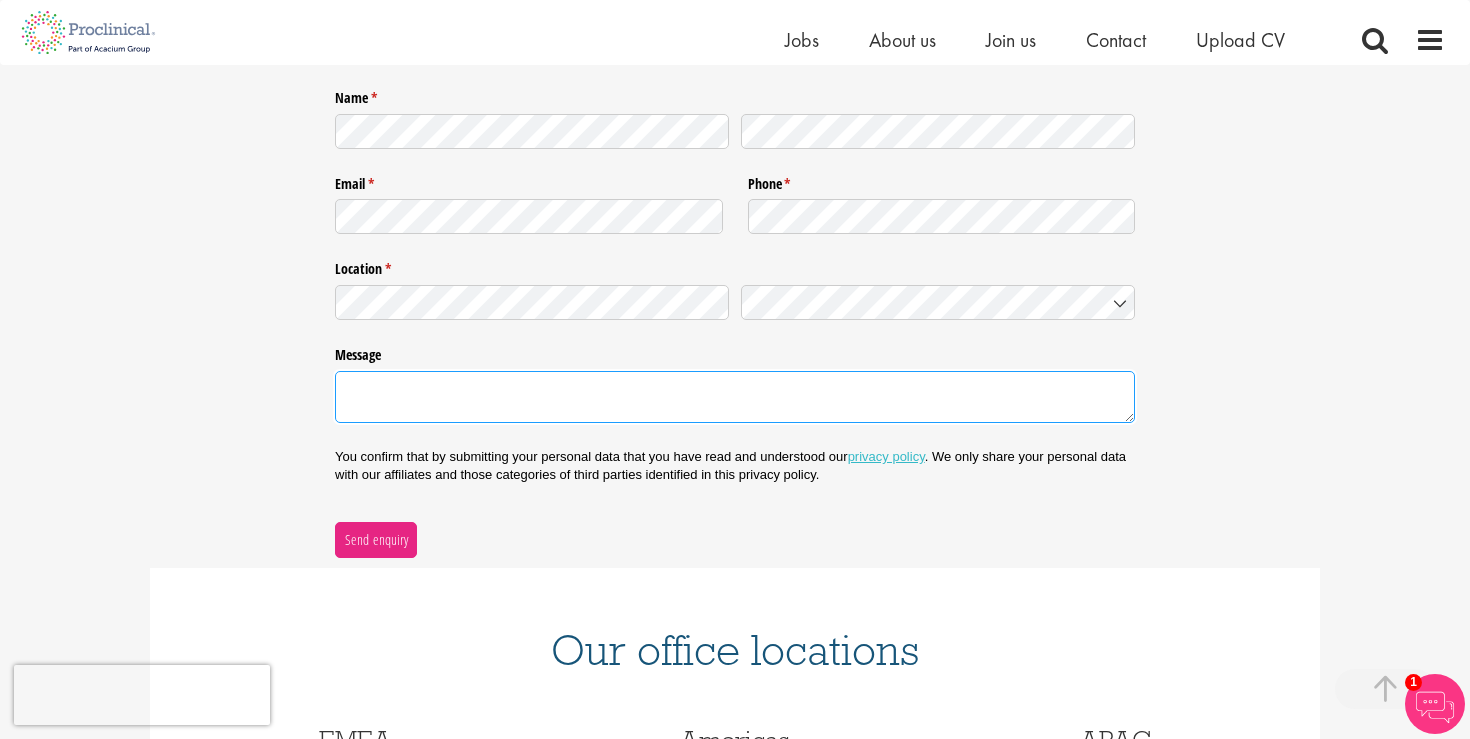 click on "Message" at bounding box center (735, 397) 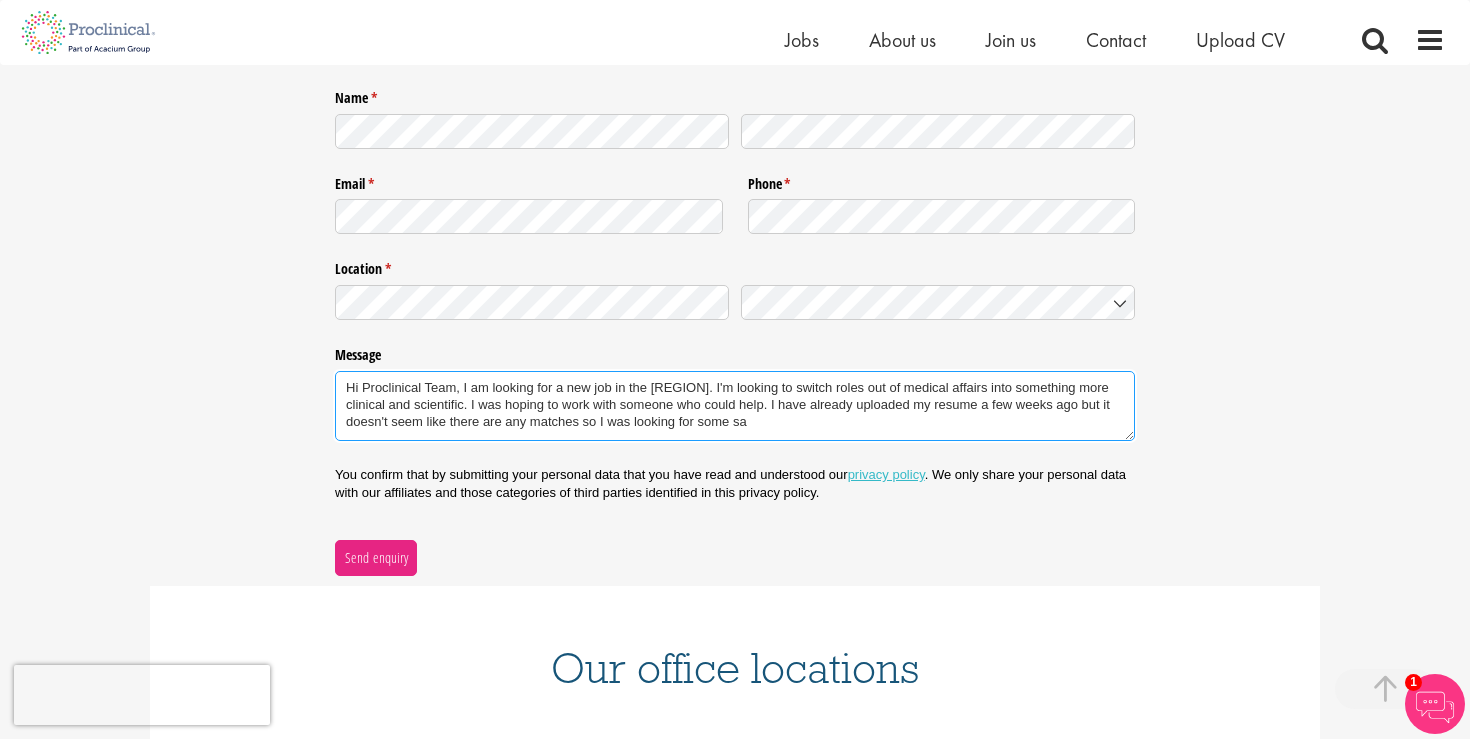 drag, startPoint x: 767, startPoint y: 436, endPoint x: 1098, endPoint y: 408, distance: 332.1822 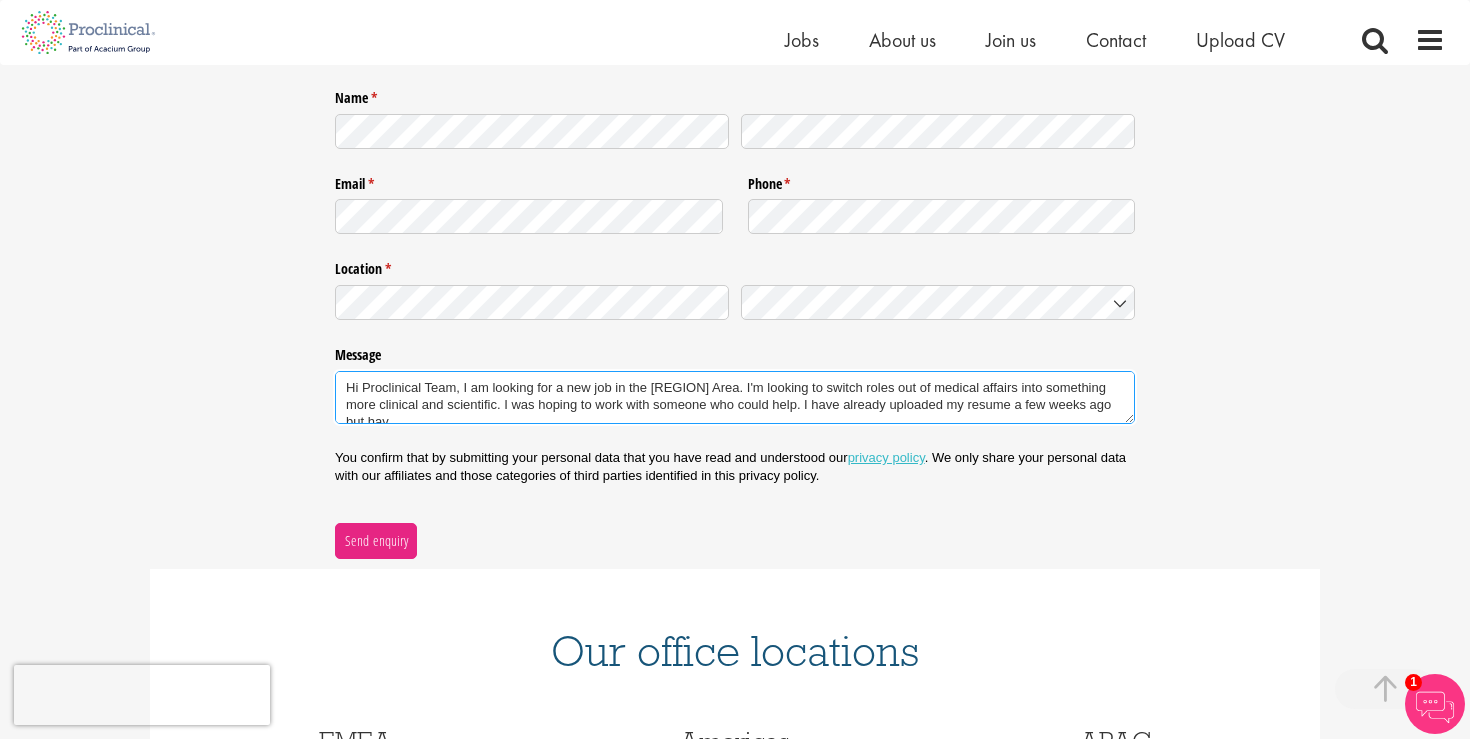 scroll, scrollTop: 0, scrollLeft: 0, axis: both 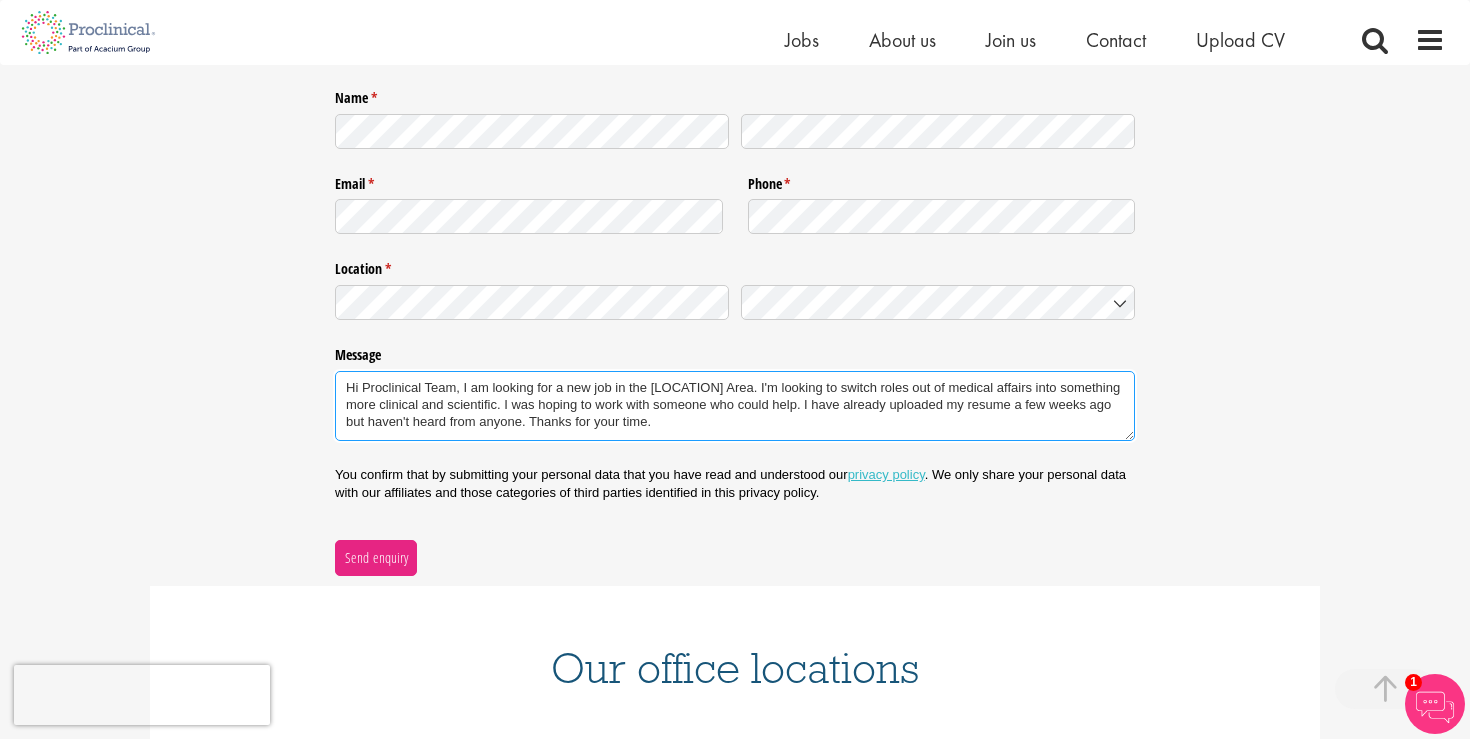 click on "Hi Proclinical Team, I am looking for a new job in the [LOCATION] Area. I'm looking to switch roles out of medical affairs into something more clinical and scientific. I was hoping to work with someone who could help. I have already uploaded my resume a few weeks ago but haven't heard from anyone. Thanks for your time." at bounding box center (735, 406) 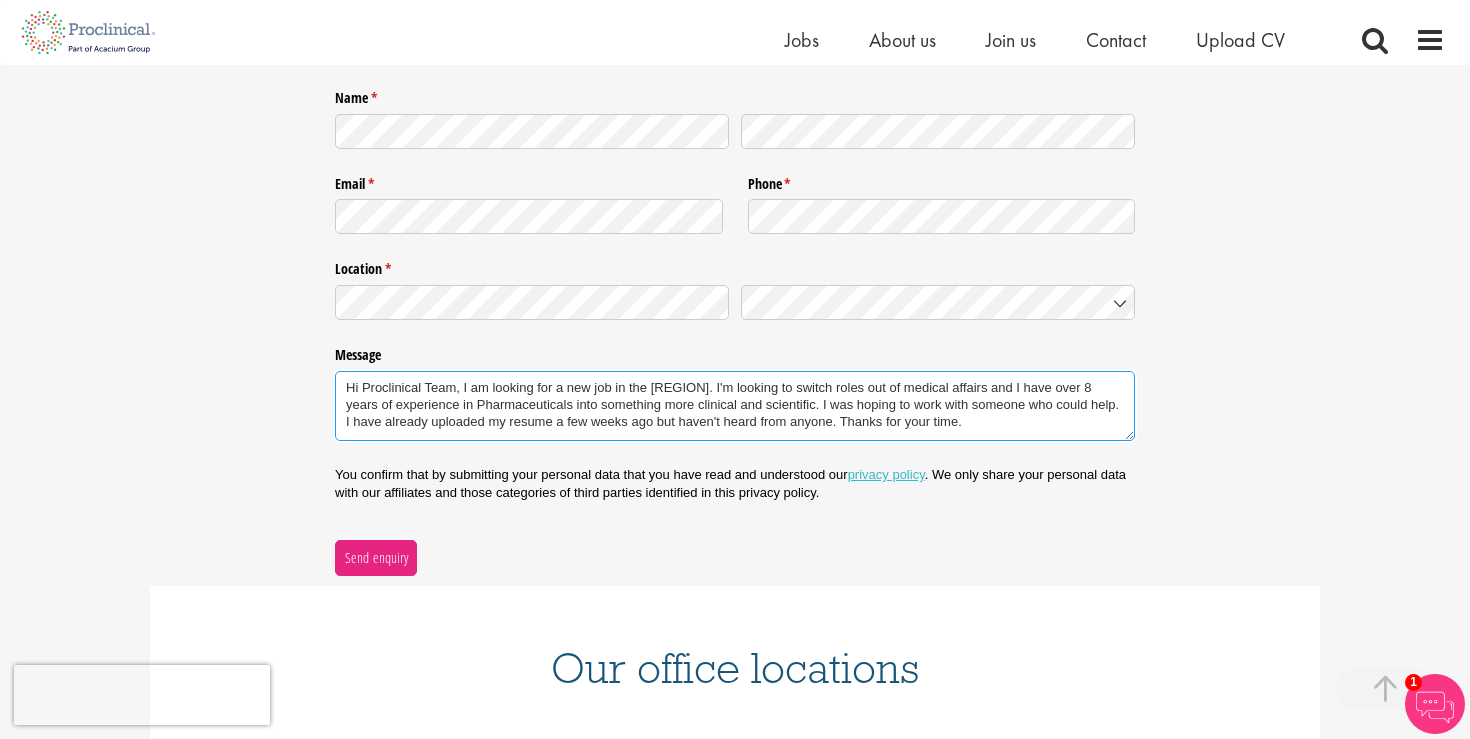 drag, startPoint x: 577, startPoint y: 406, endPoint x: 1029, endPoint y: 386, distance: 452.44226 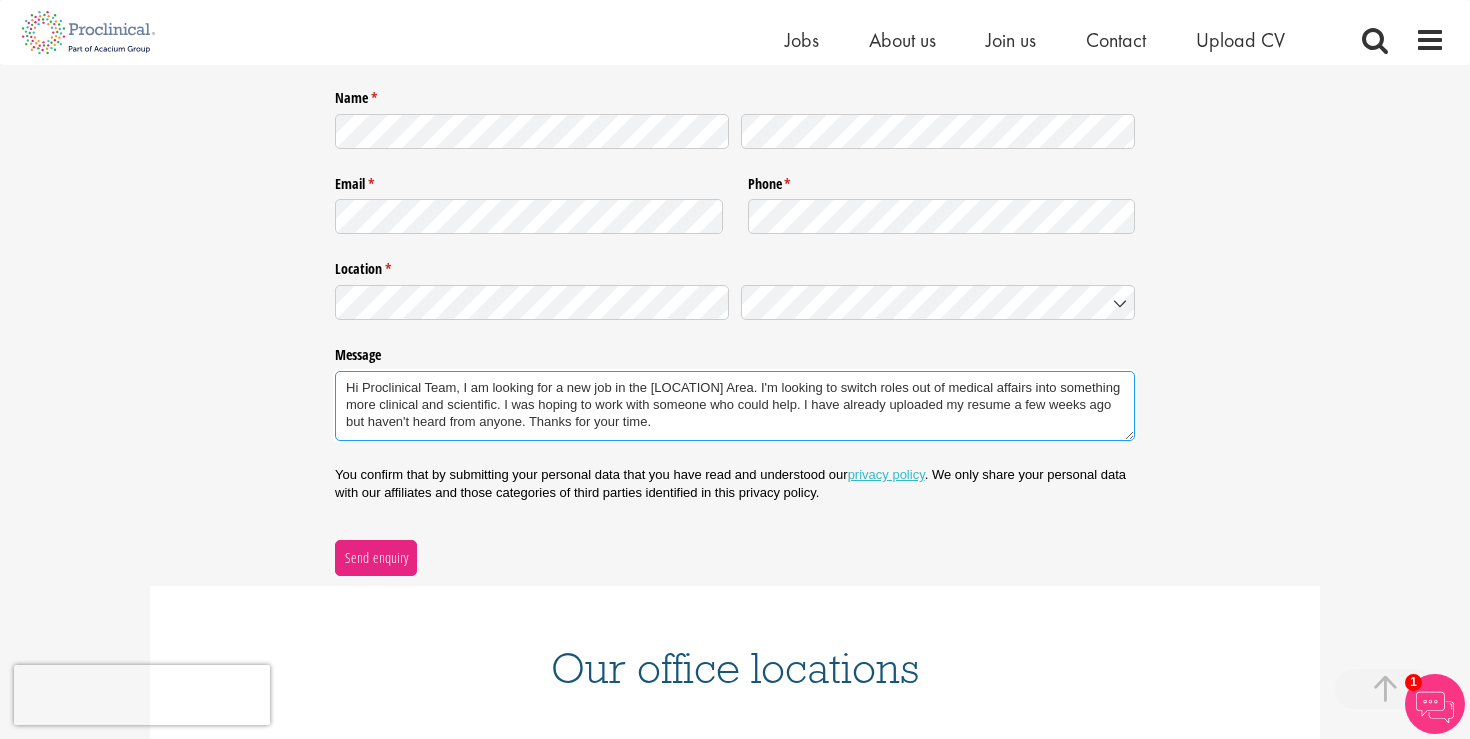 click on "Hi Proclinical Team, I am looking for a new job in the [LOCATION] Area. I'm looking to switch roles out of medical affairs into something more clinical and scientific. I was hoping to work with someone who could help. I have already uploaded my resume a few weeks ago but haven't heard from anyone. Thanks for your time." at bounding box center [735, 406] 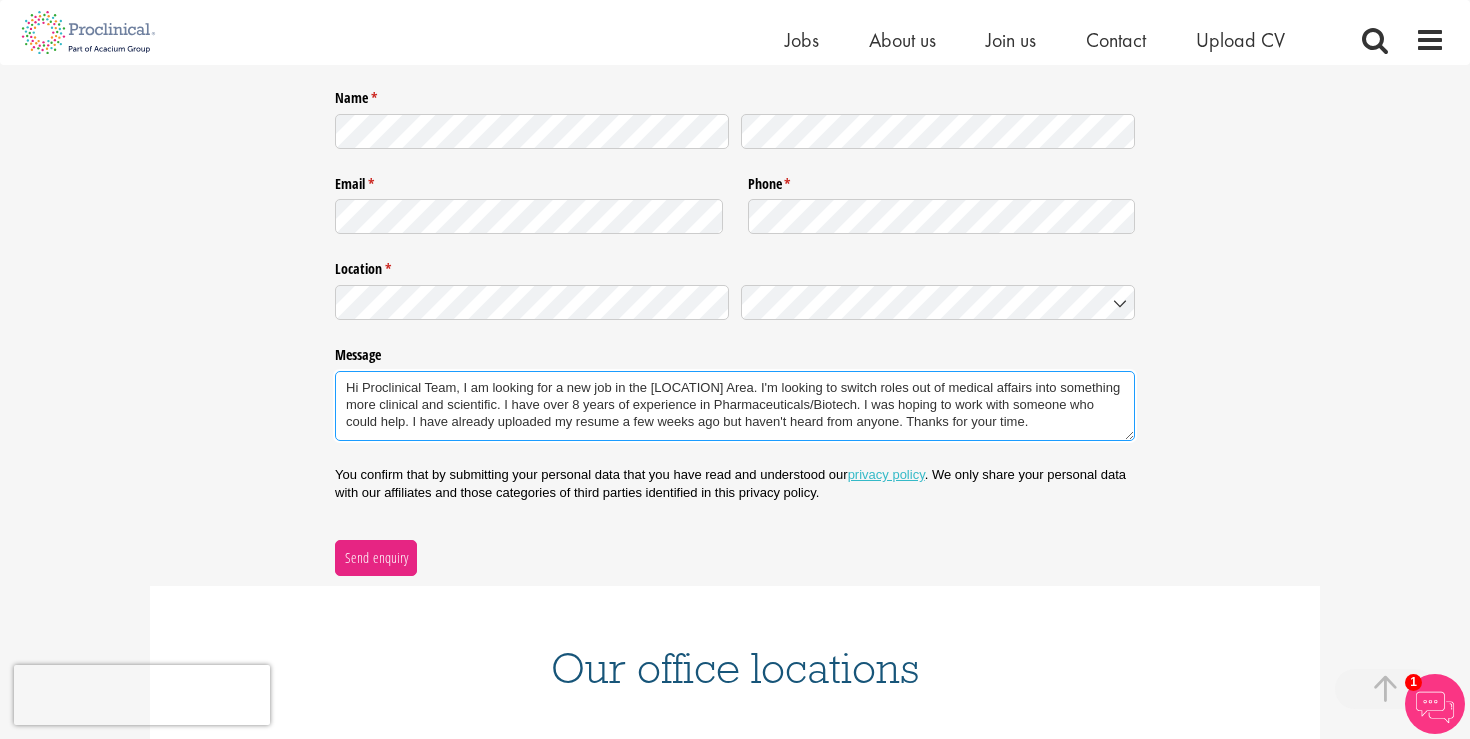click on "Hi Proclinical Team, I am looking for a new job in the [LOCATION] Area. I'm looking to switch roles out of medical affairs into something more clinical and scientific. I have over 8 years of experience in Pharmaceuticals/Biotech. I was hoping to work with someone who could help. I have already uploaded my resume a few weeks ago but haven't heard from anyone. Thanks for your time." at bounding box center (735, 406) 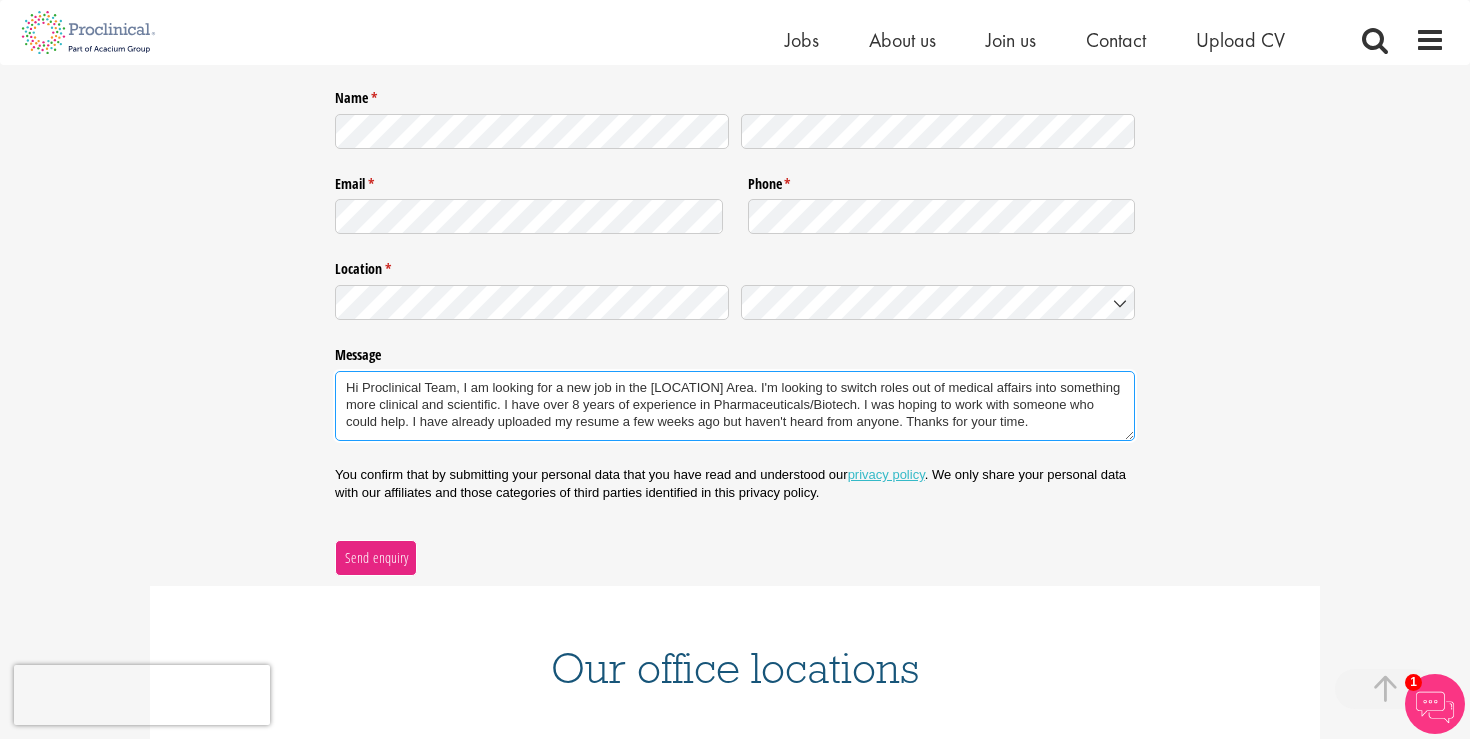 type on "Hi Proclinical Team, I am looking for a new job in the [LOCATION] Area. I'm looking to switch roles out of medical affairs into something more clinical and scientific. I have over 8 years of experience in Pharmaceuticals/Biotech. I was hoping to work with someone who could help. I have already uploaded my resume a few weeks ago but haven't heard from anyone. Thanks for your time." 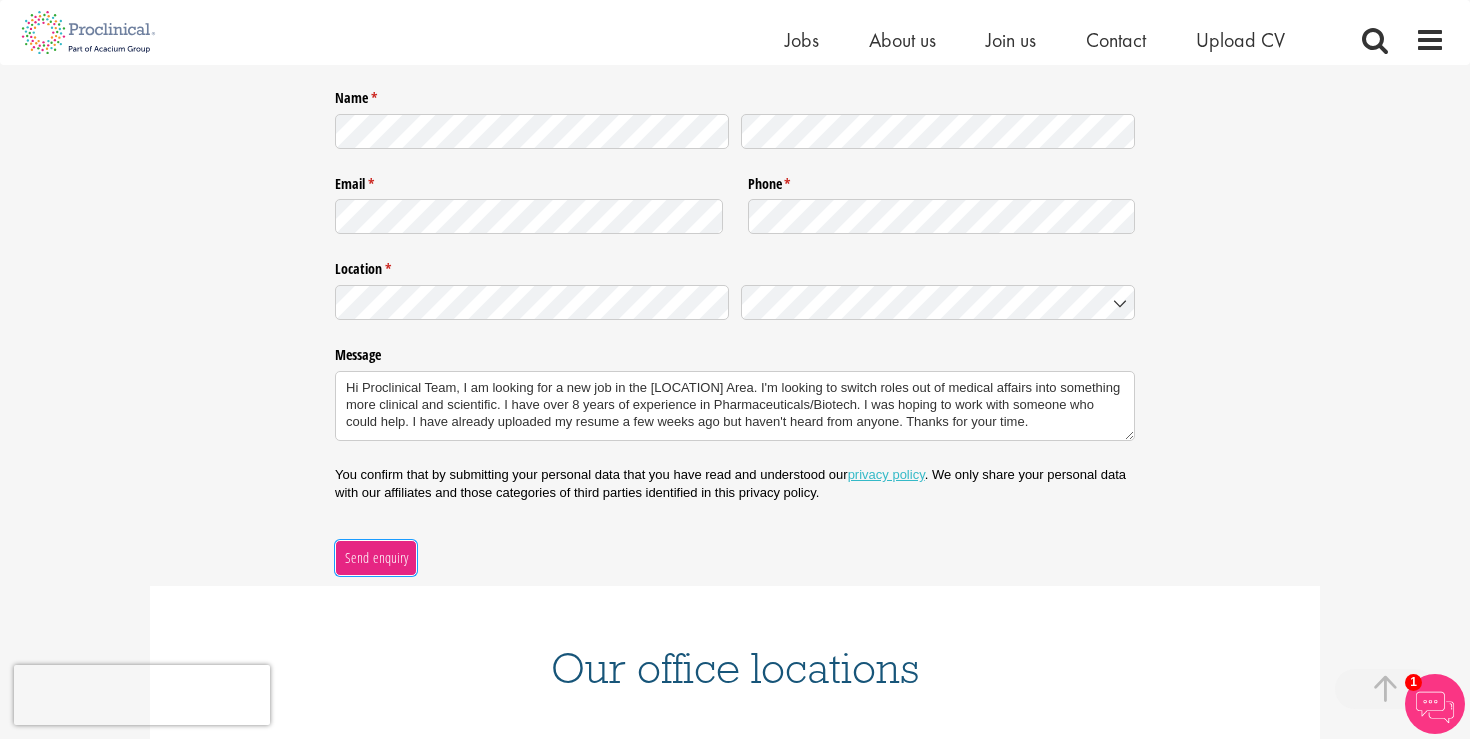 click on "Send enquiry" at bounding box center (376, 558) 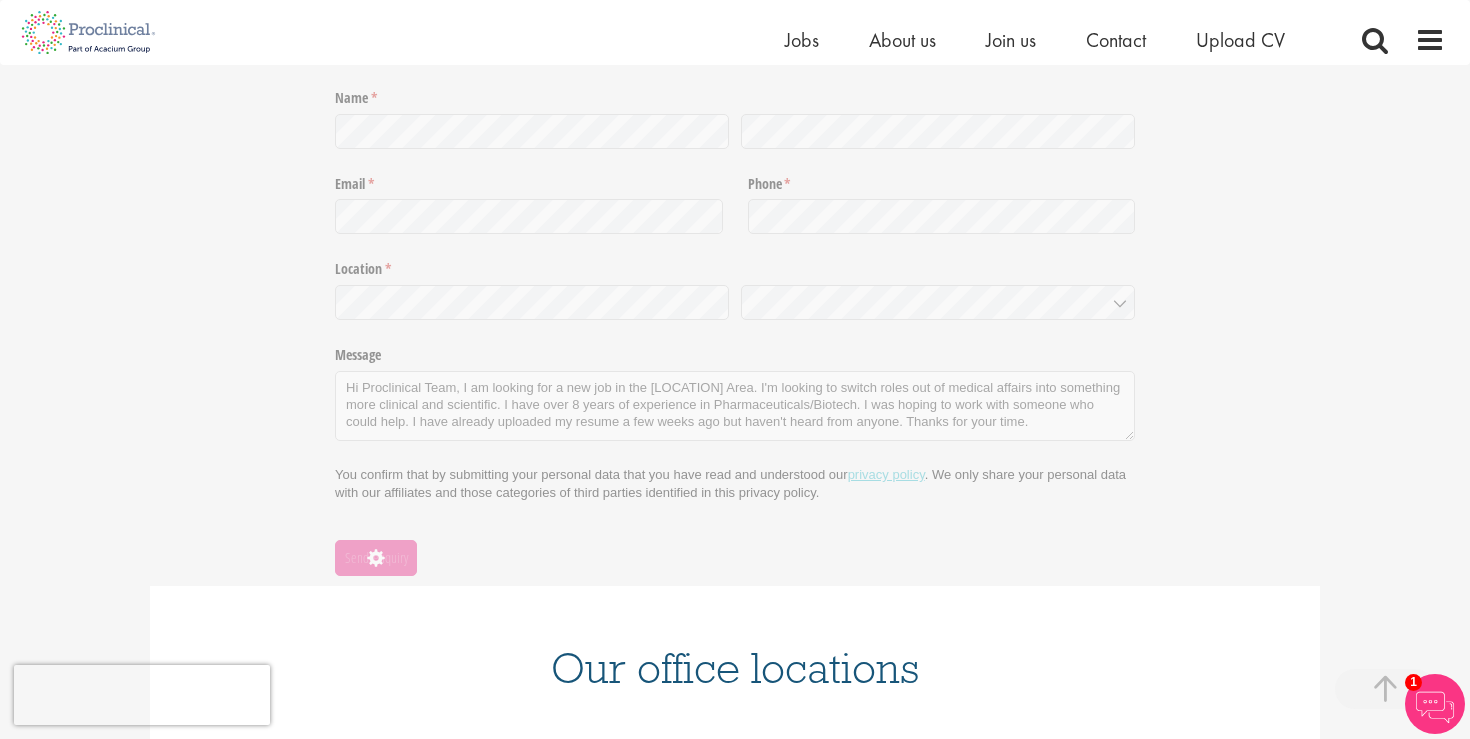 scroll, scrollTop: 290, scrollLeft: 0, axis: vertical 